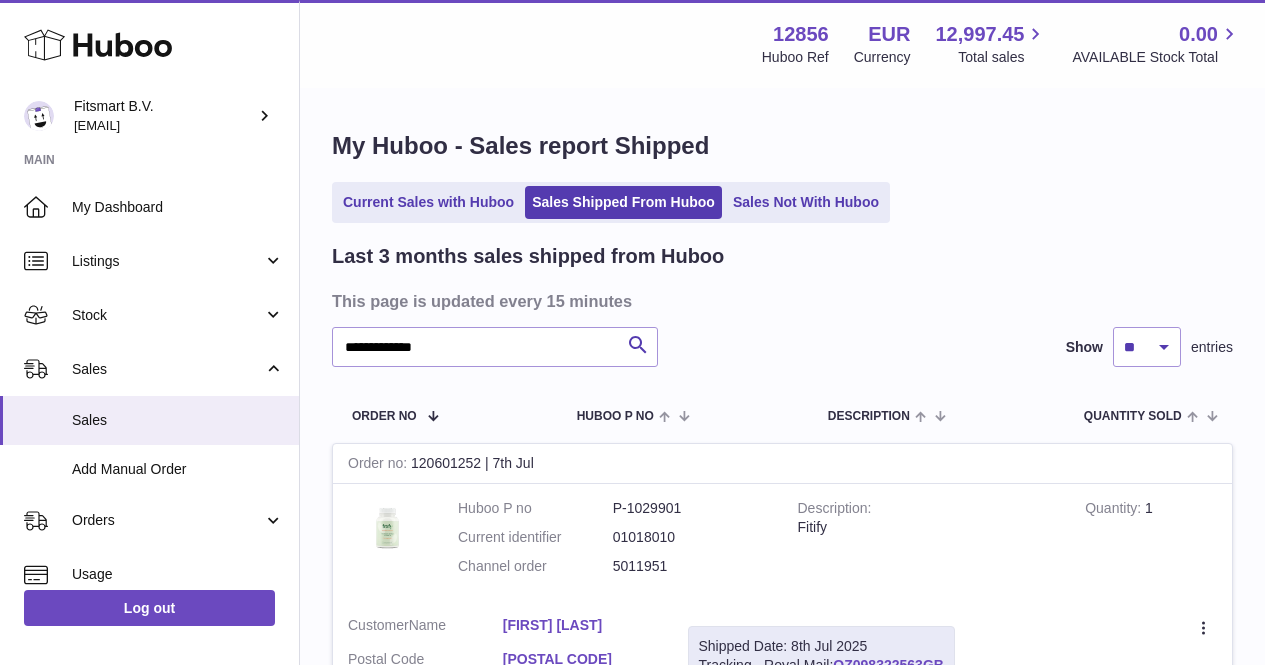 scroll, scrollTop: 245, scrollLeft: 0, axis: vertical 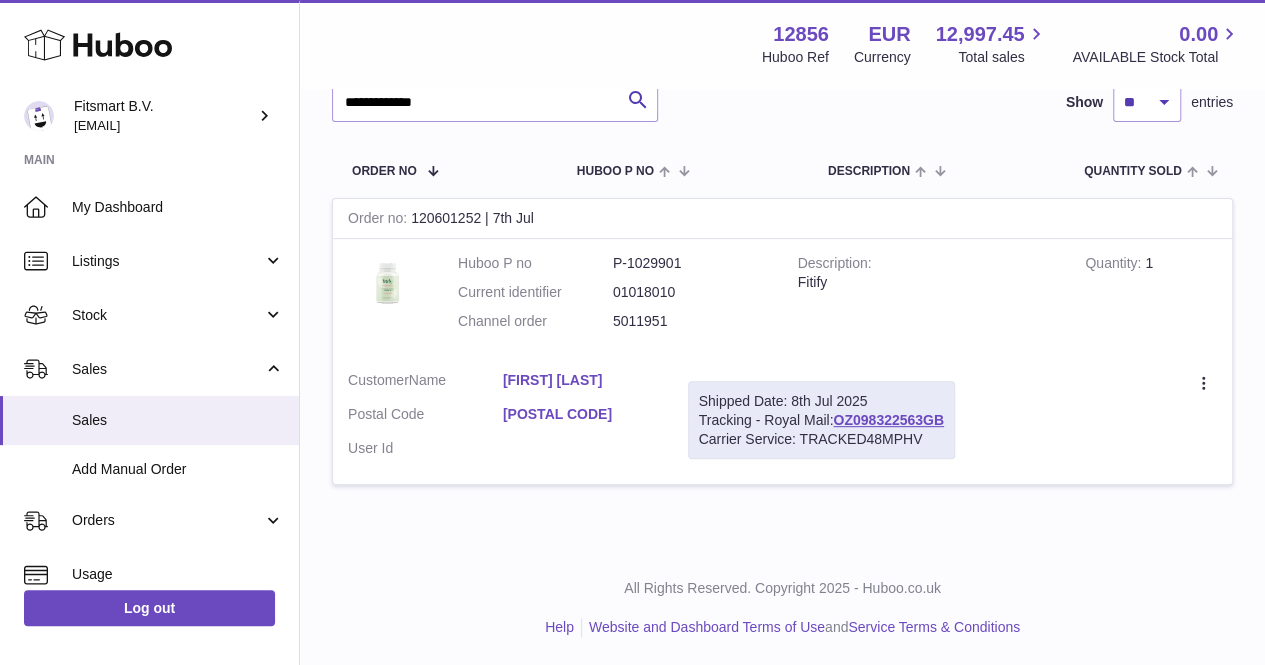 click on "**********" at bounding box center [782, 197] 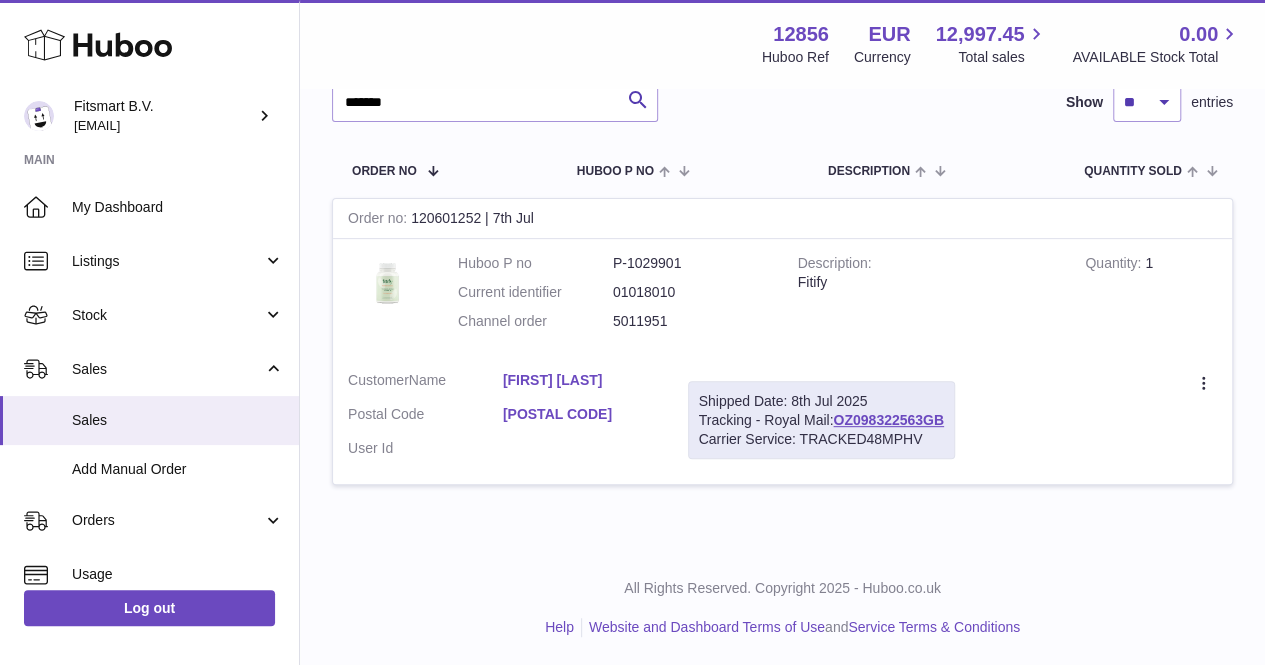 type on "*******" 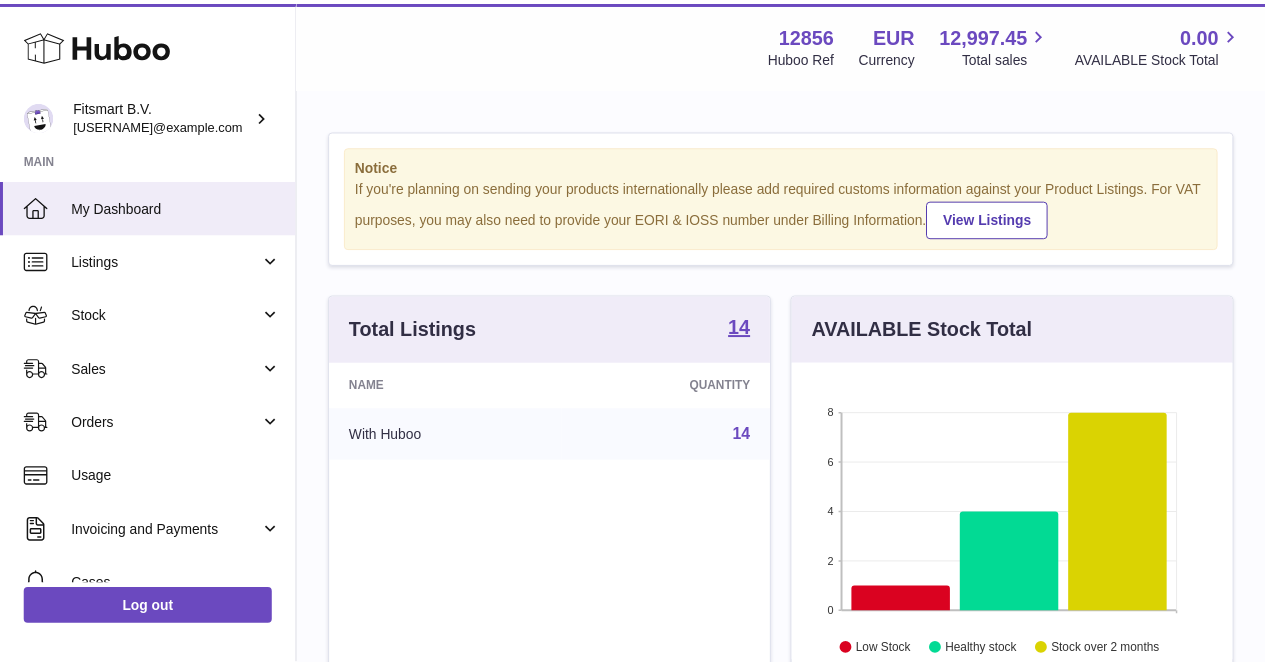 scroll, scrollTop: 0, scrollLeft: 0, axis: both 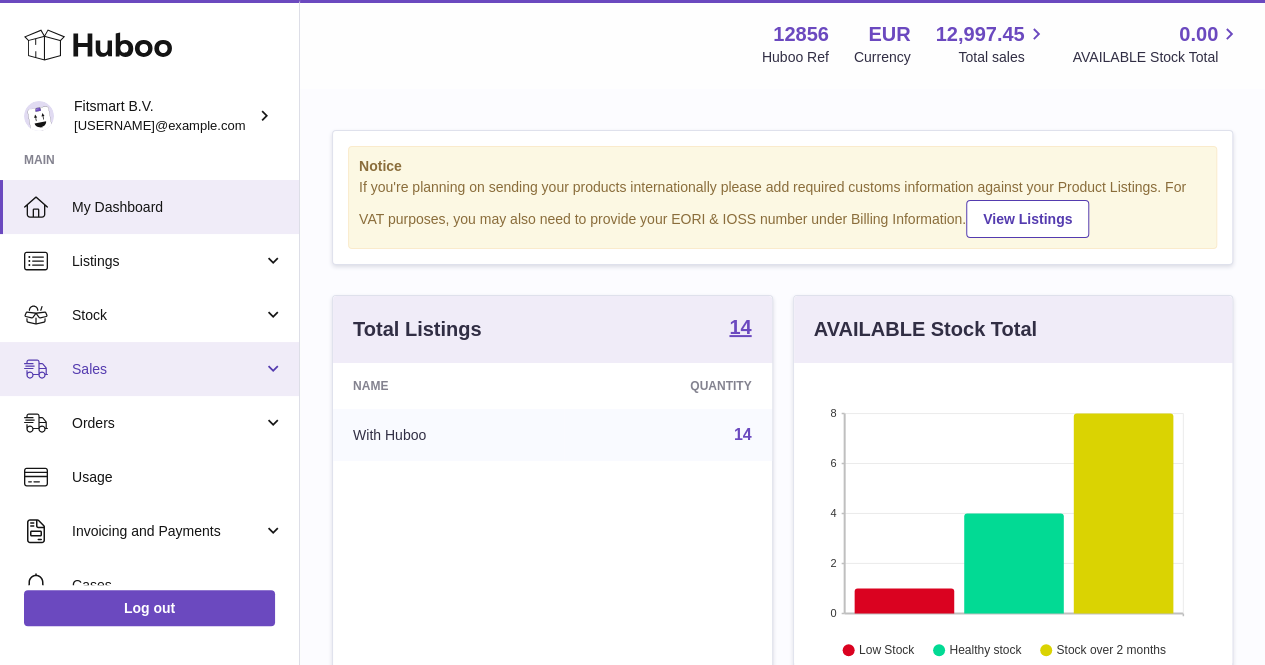 click on "Sales" at bounding box center (167, 369) 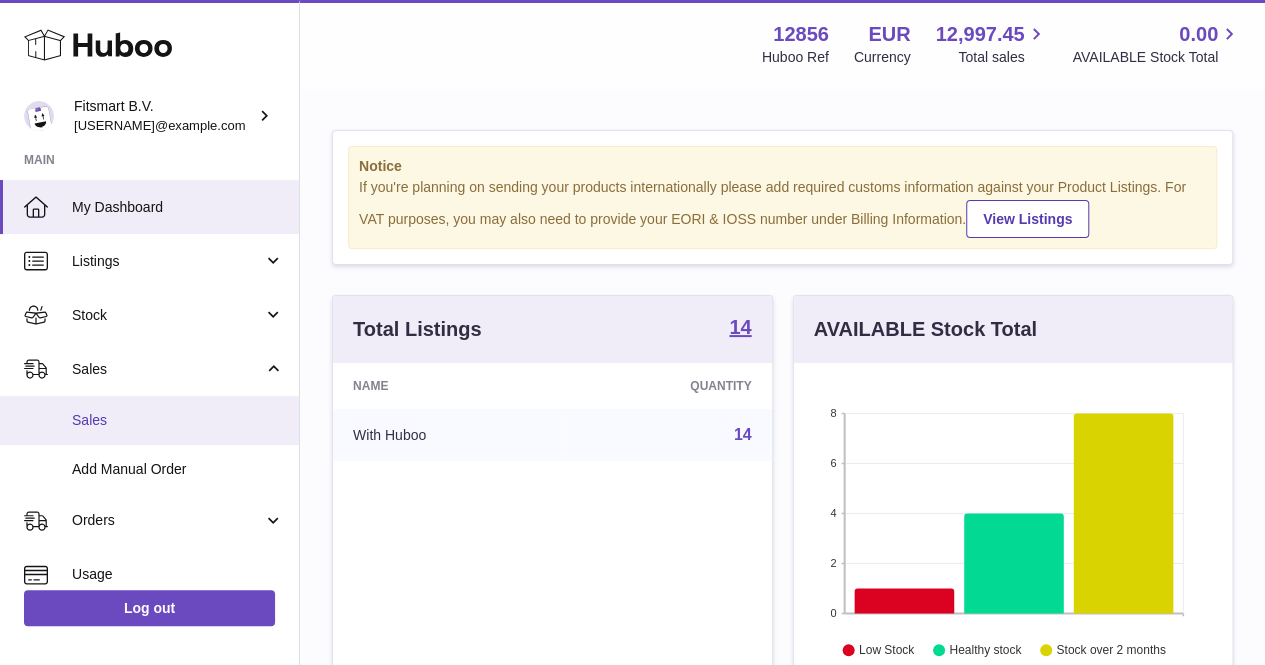 click on "Sales" at bounding box center [178, 420] 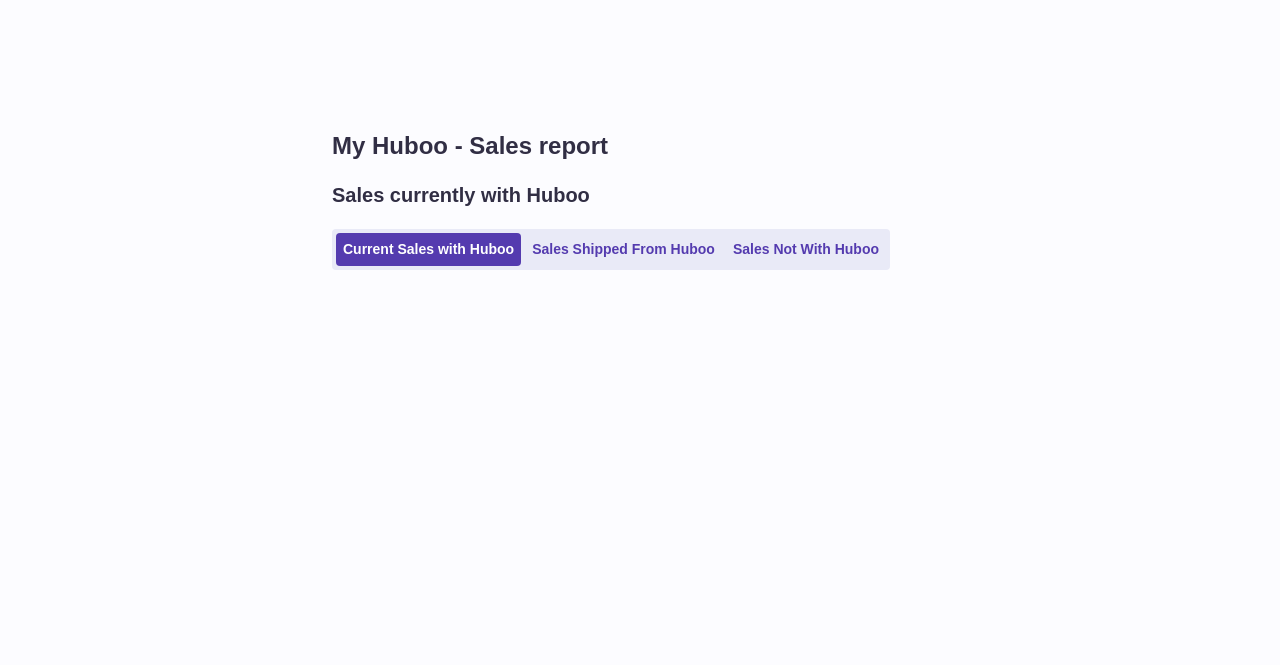 scroll, scrollTop: 0, scrollLeft: 0, axis: both 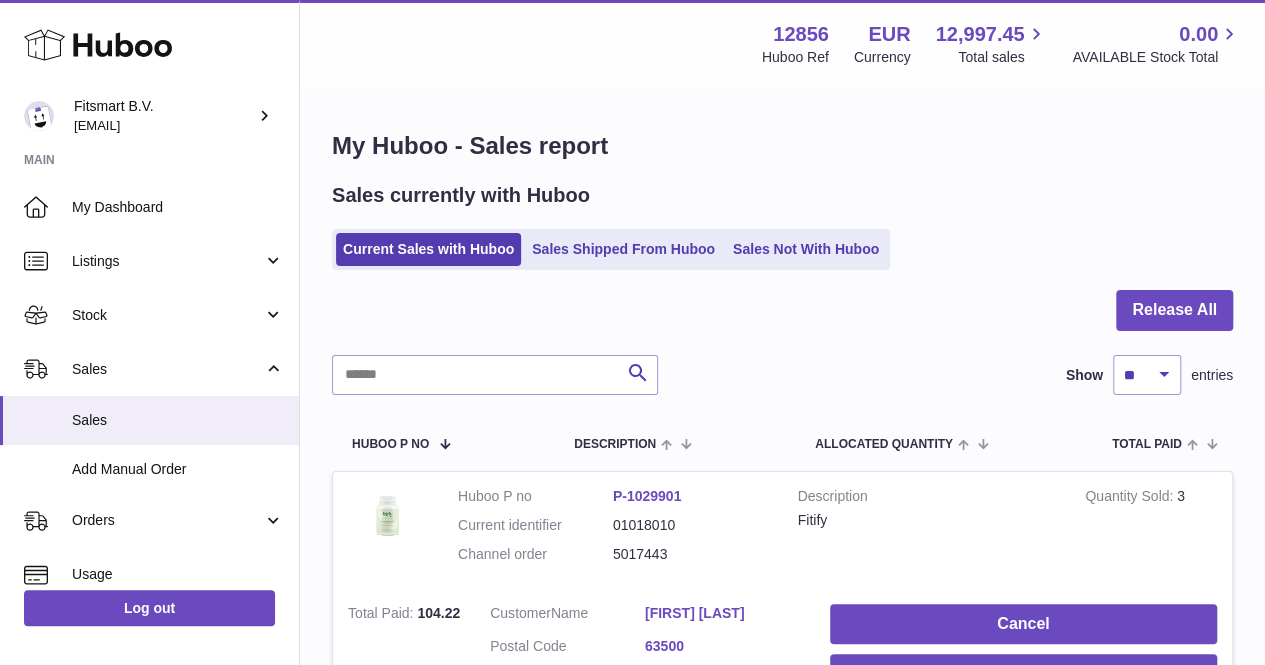 click on "Sales Shipped From Huboo" at bounding box center [623, 249] 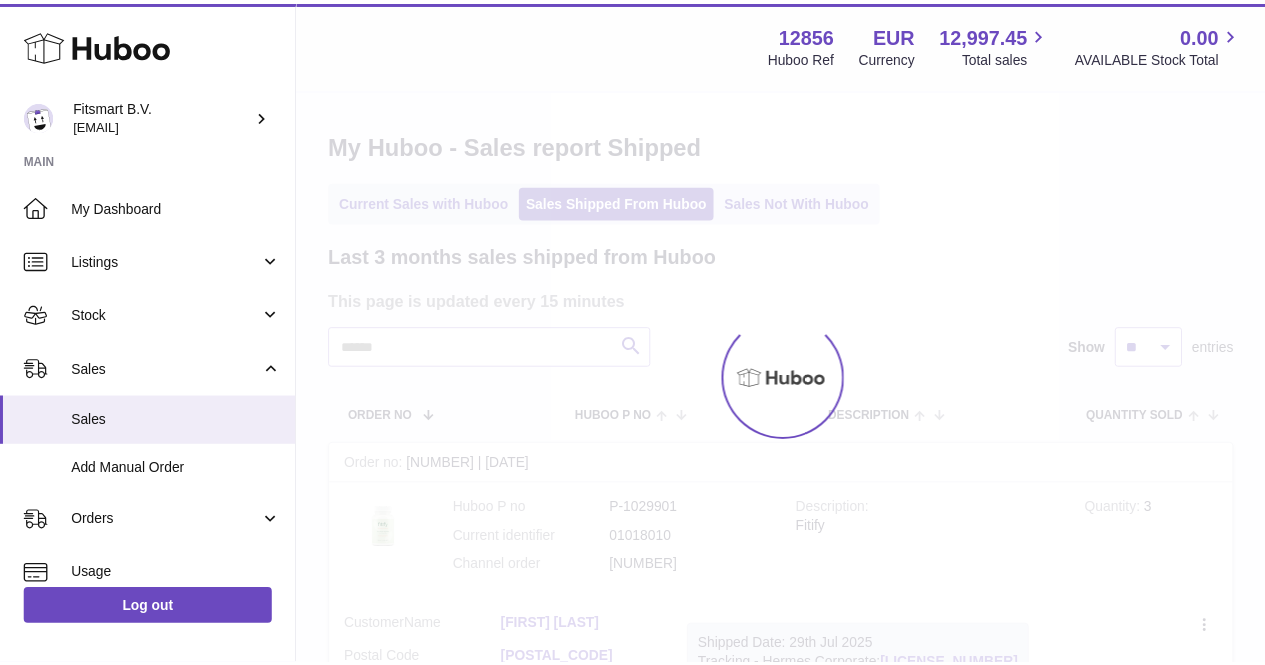 scroll, scrollTop: 0, scrollLeft: 0, axis: both 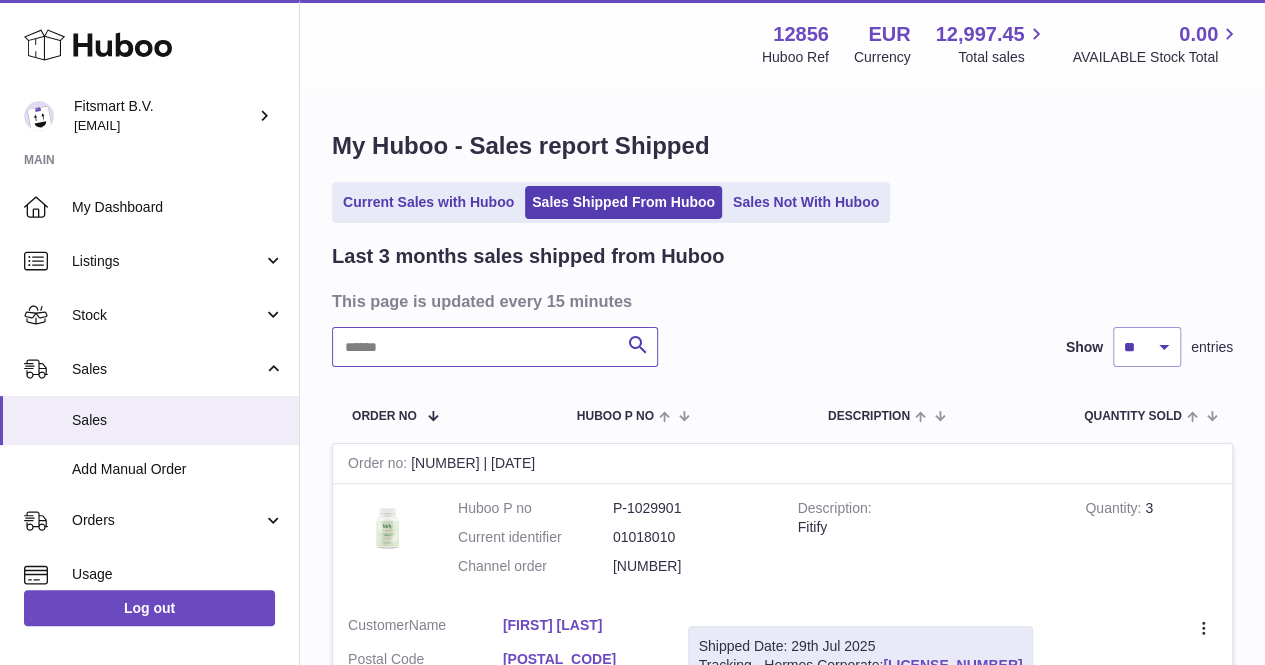 click at bounding box center (495, 347) 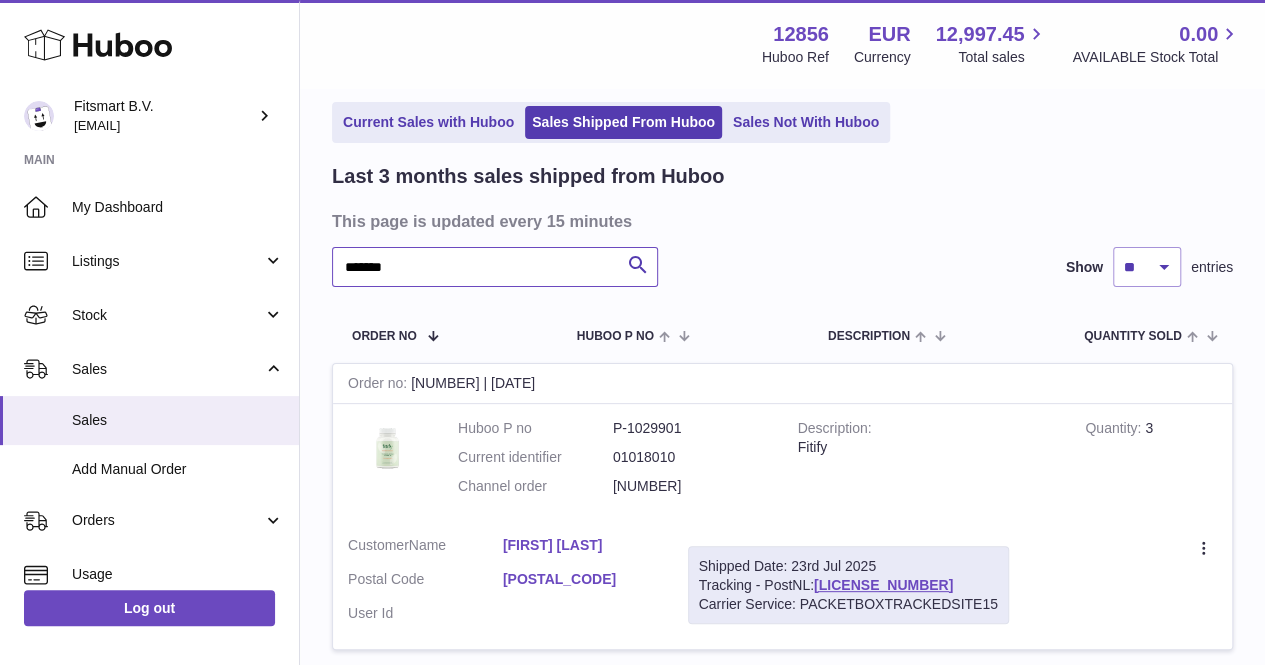 scroll, scrollTop: 84, scrollLeft: 0, axis: vertical 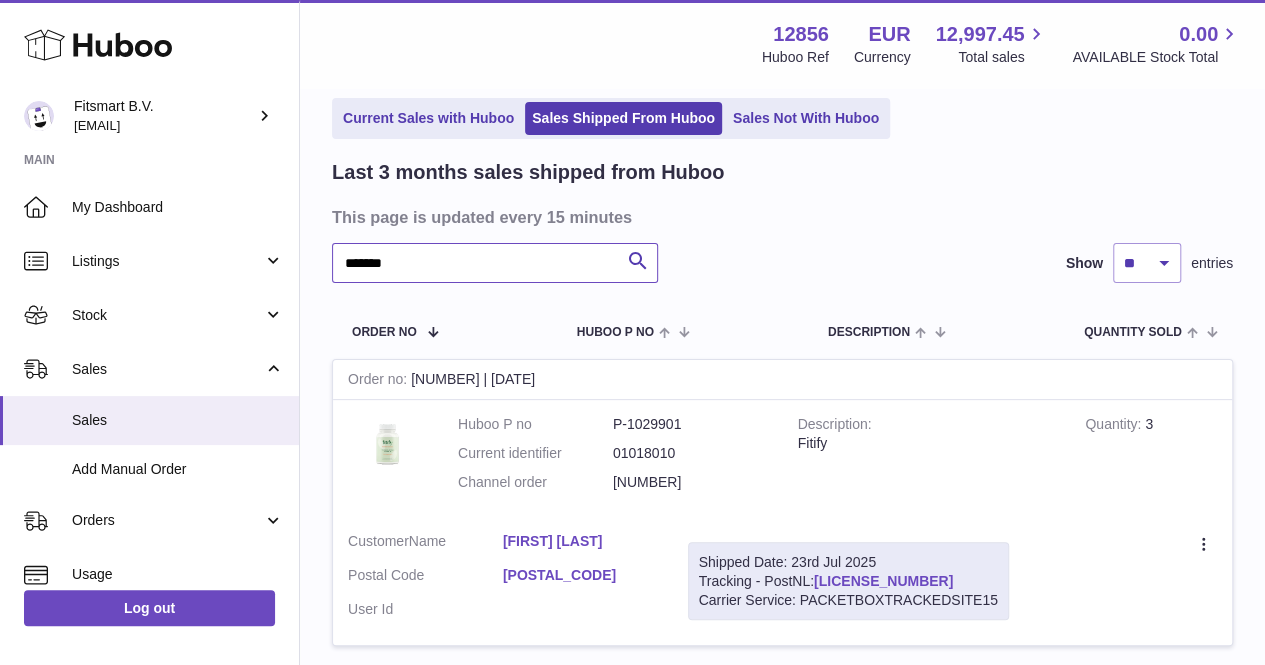 type on "*******" 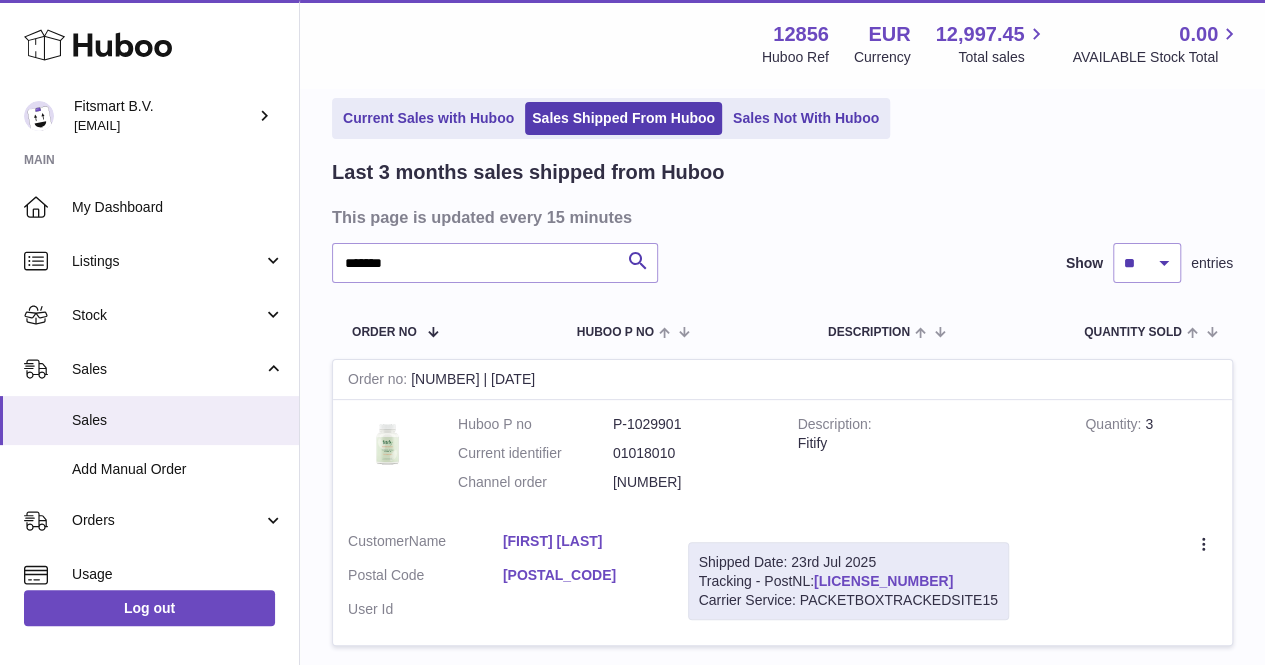 click on "LA775612059NL" at bounding box center [883, 581] 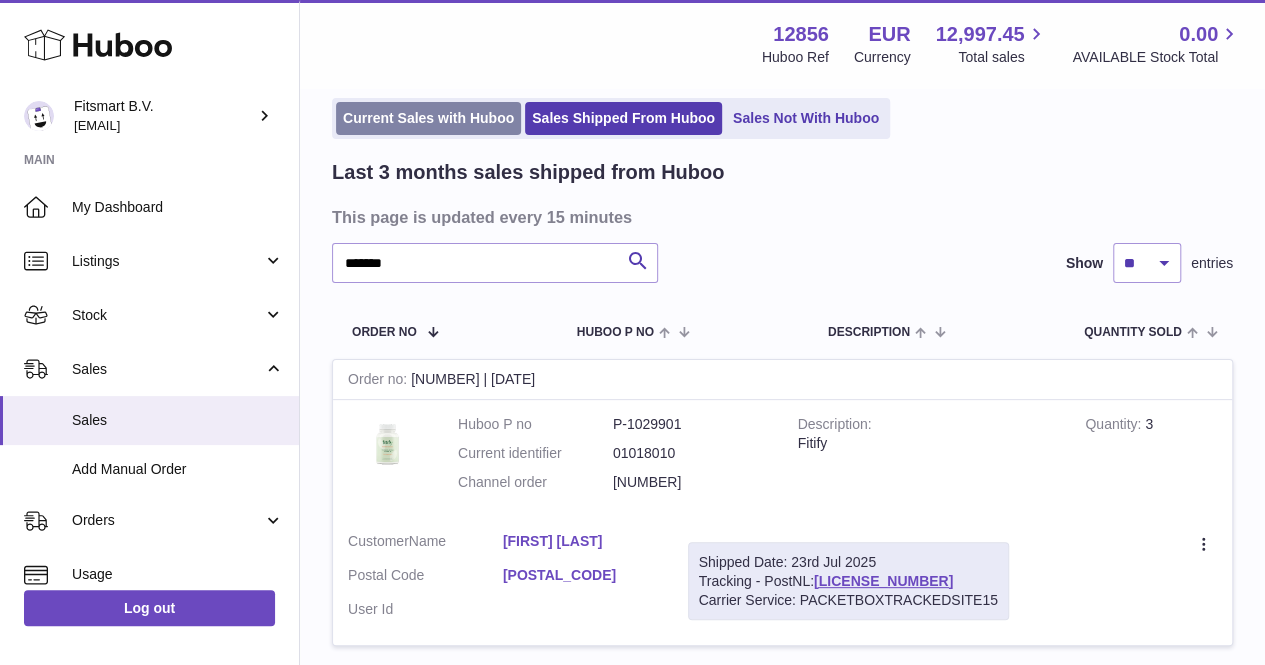 click on "Current Sales with Huboo" at bounding box center (428, 118) 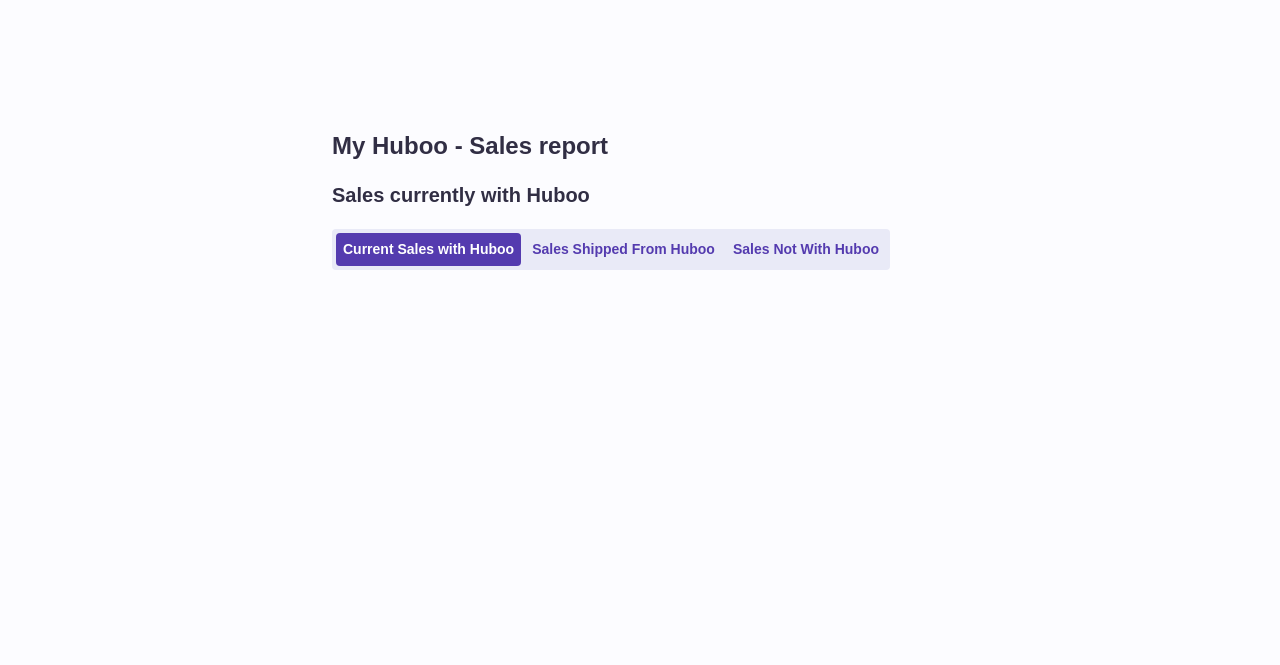 scroll, scrollTop: 0, scrollLeft: 0, axis: both 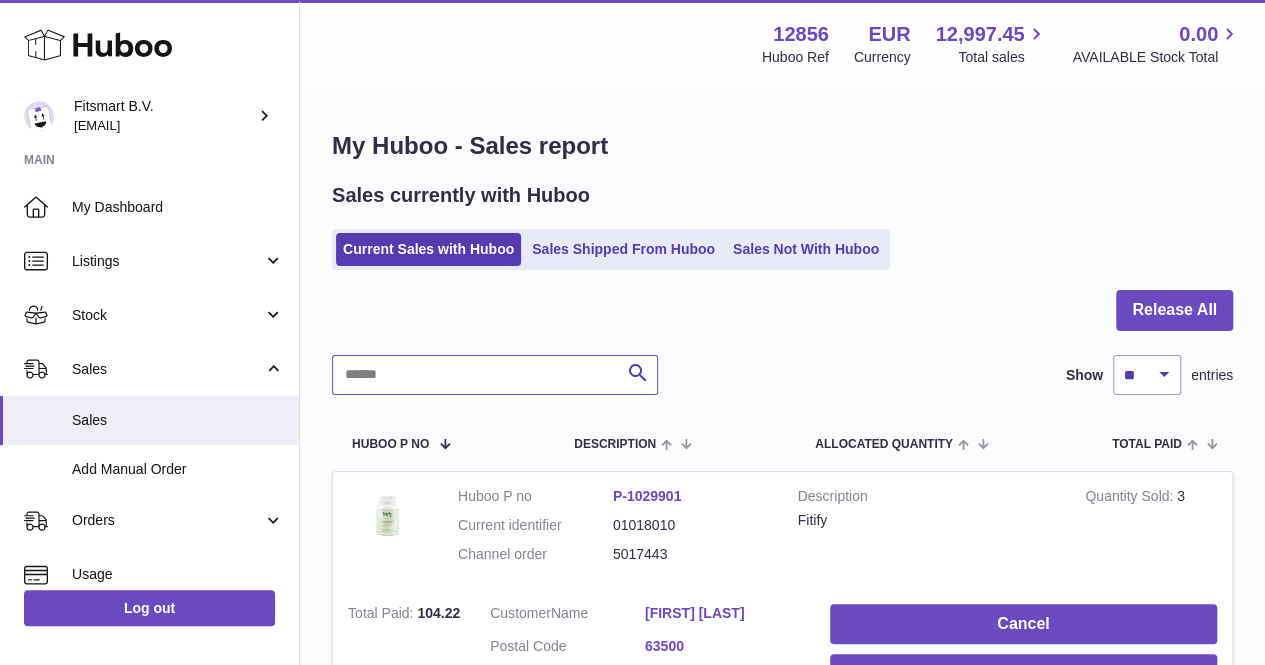 click at bounding box center (495, 375) 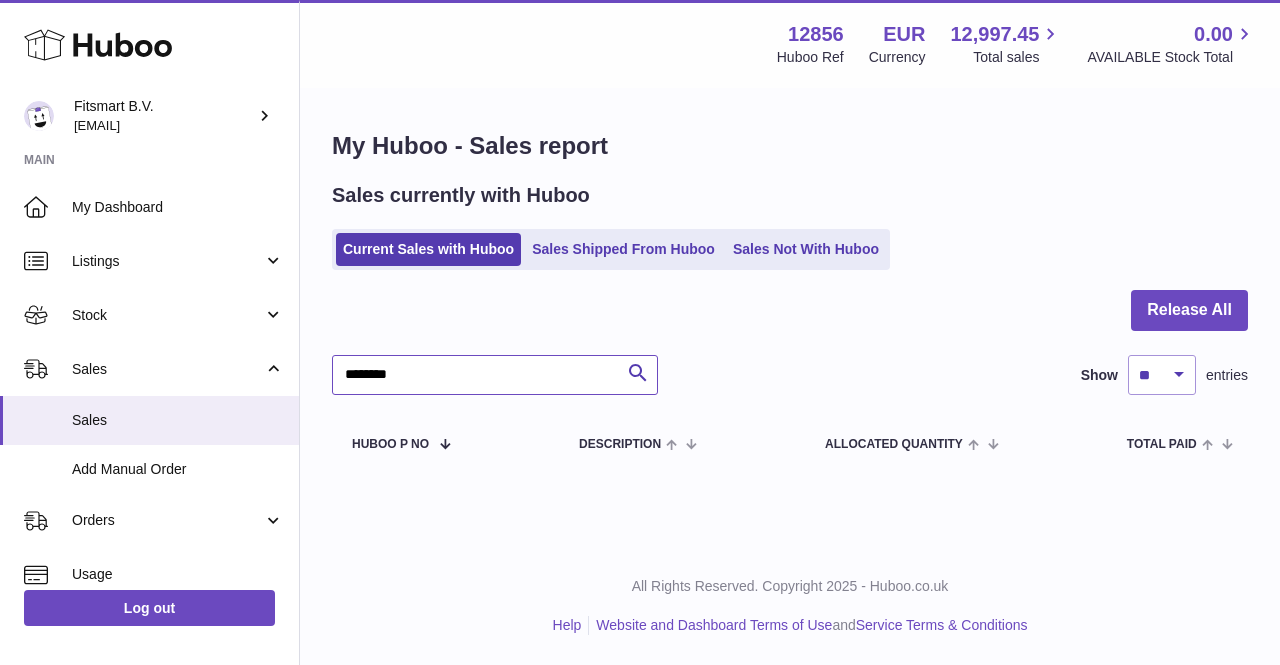 type on "*******" 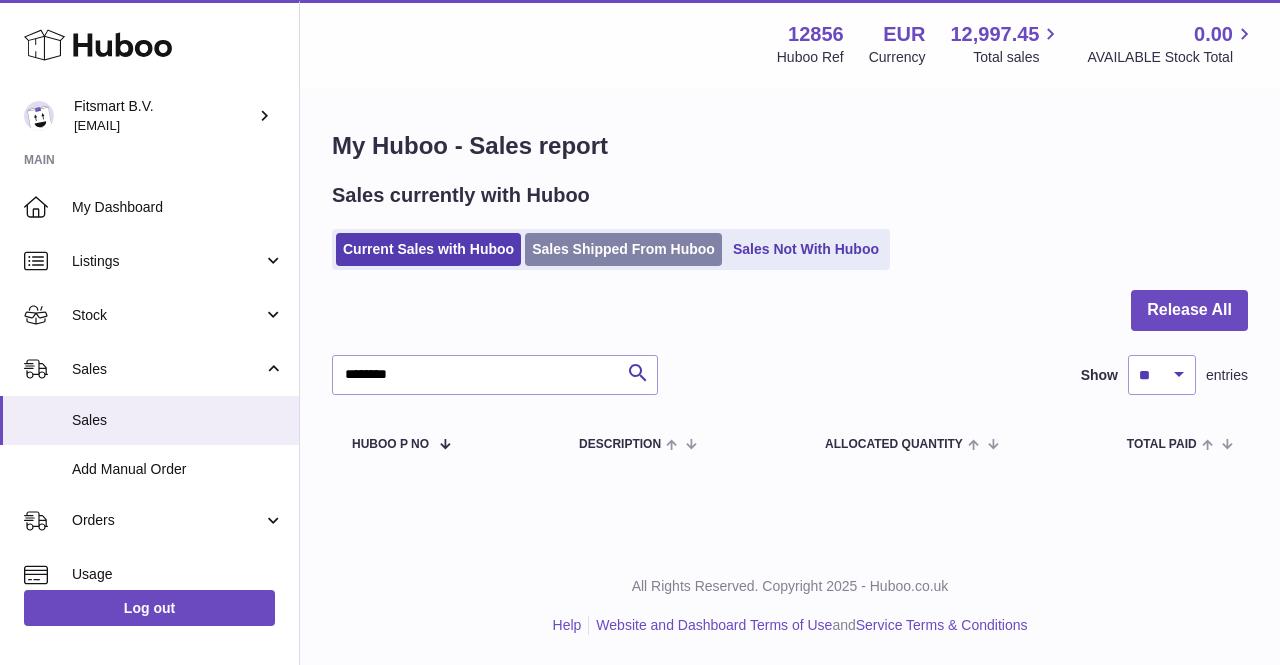 click on "Sales Shipped From Huboo" at bounding box center [623, 249] 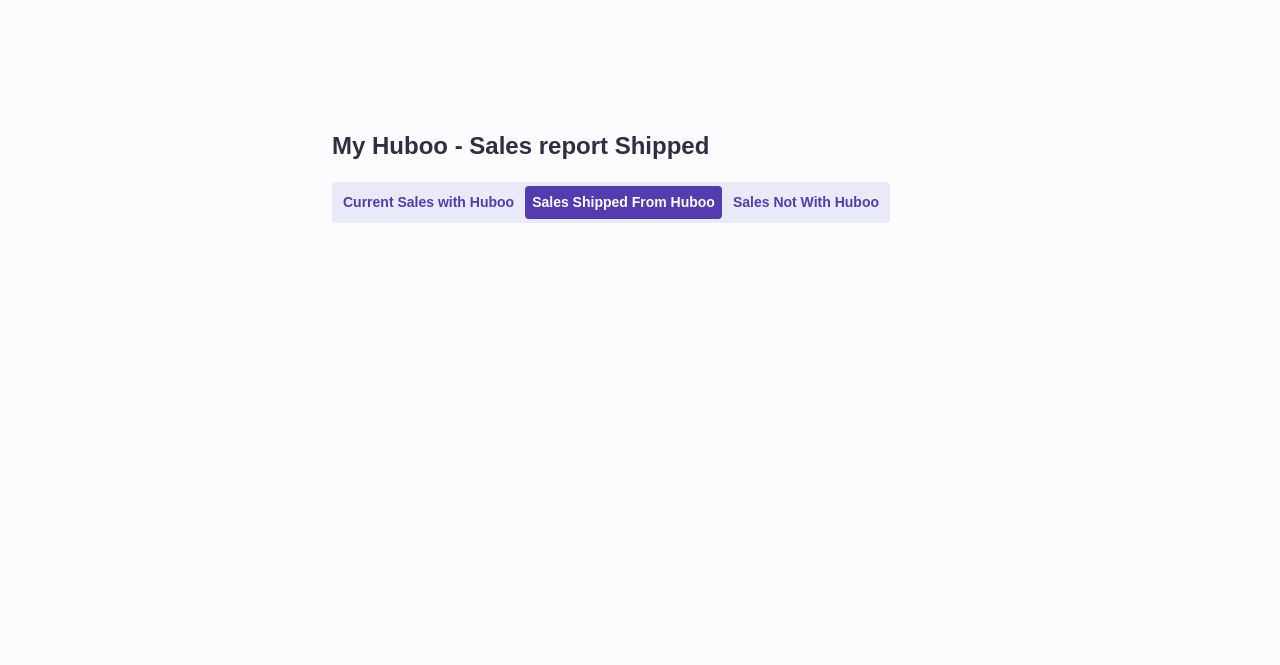 scroll, scrollTop: 0, scrollLeft: 0, axis: both 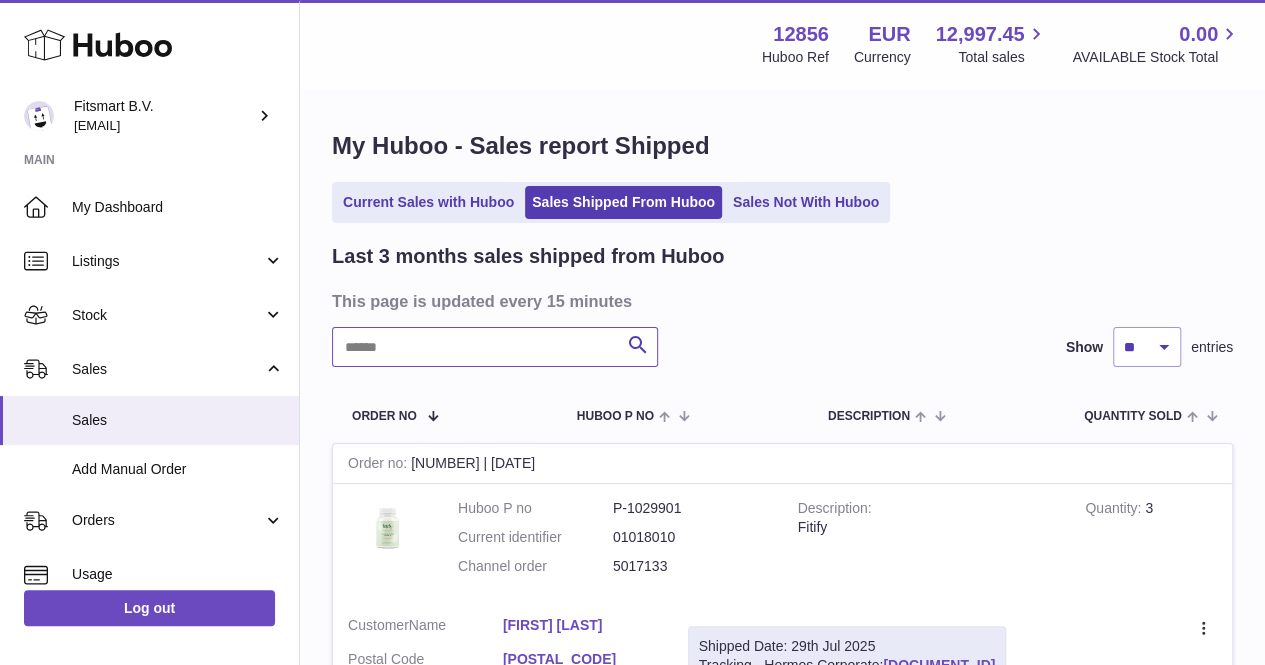 click at bounding box center [495, 347] 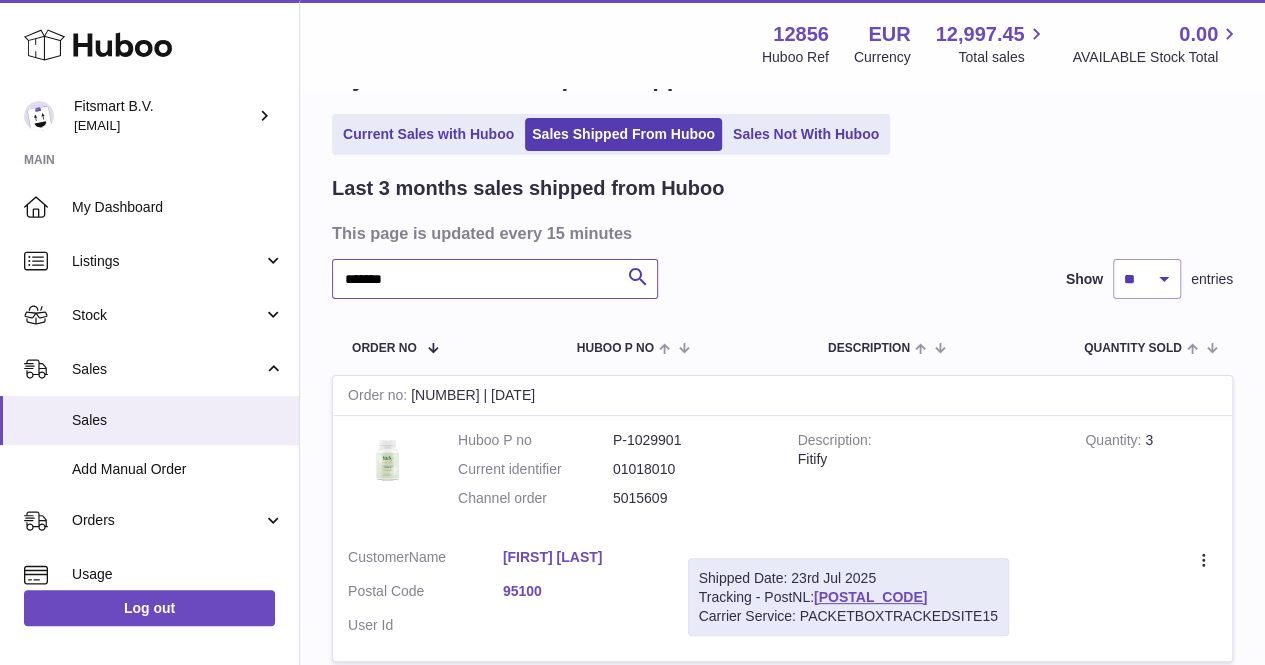scroll, scrollTop: 78, scrollLeft: 0, axis: vertical 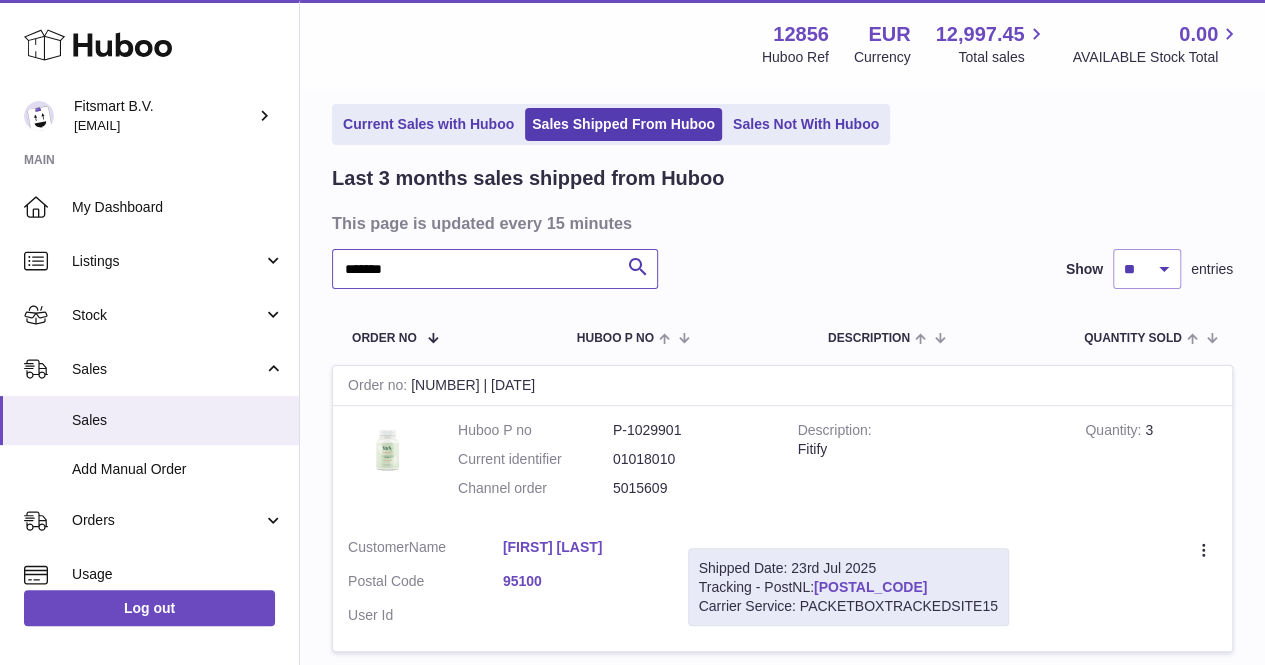 type on "*******" 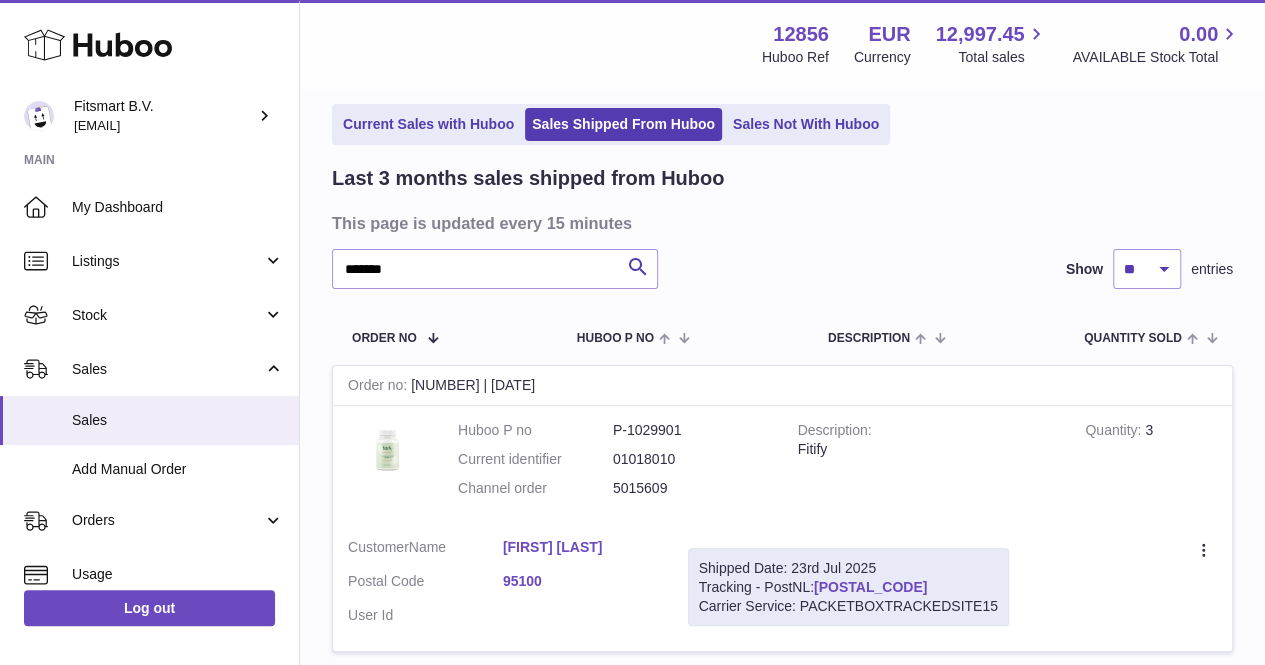 click on "[POSTAL_CODE]" at bounding box center (870, 587) 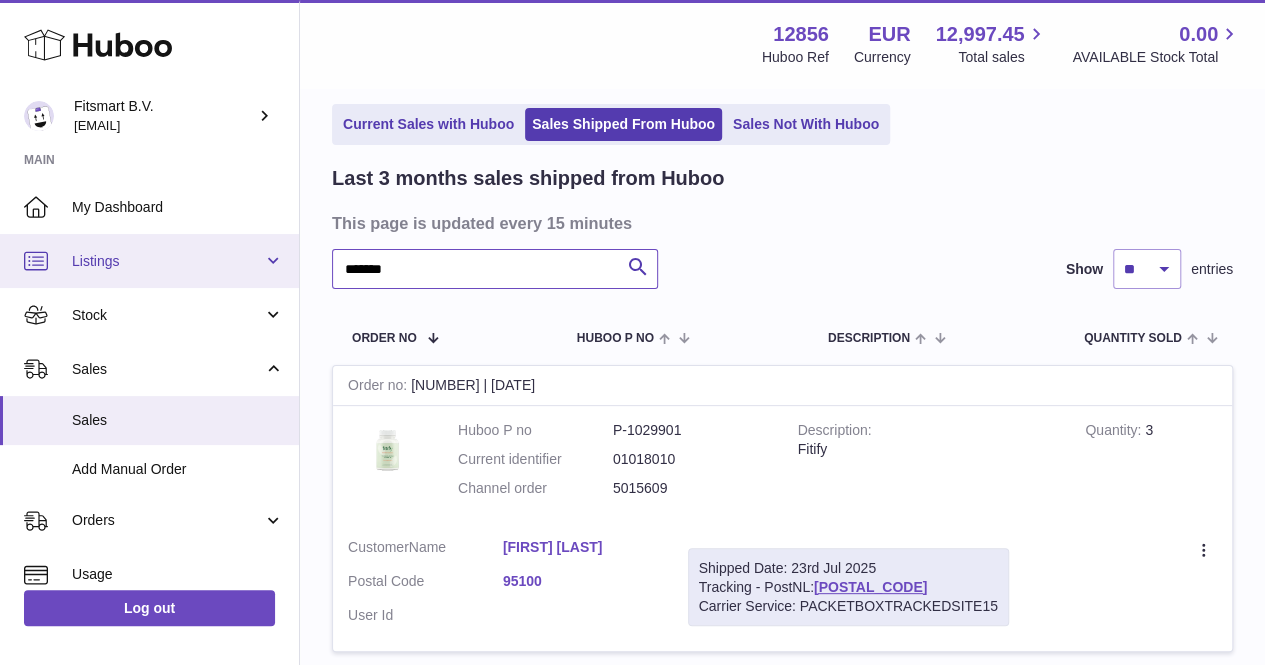 drag, startPoint x: 489, startPoint y: 273, endPoint x: 221, endPoint y: 251, distance: 268.90146 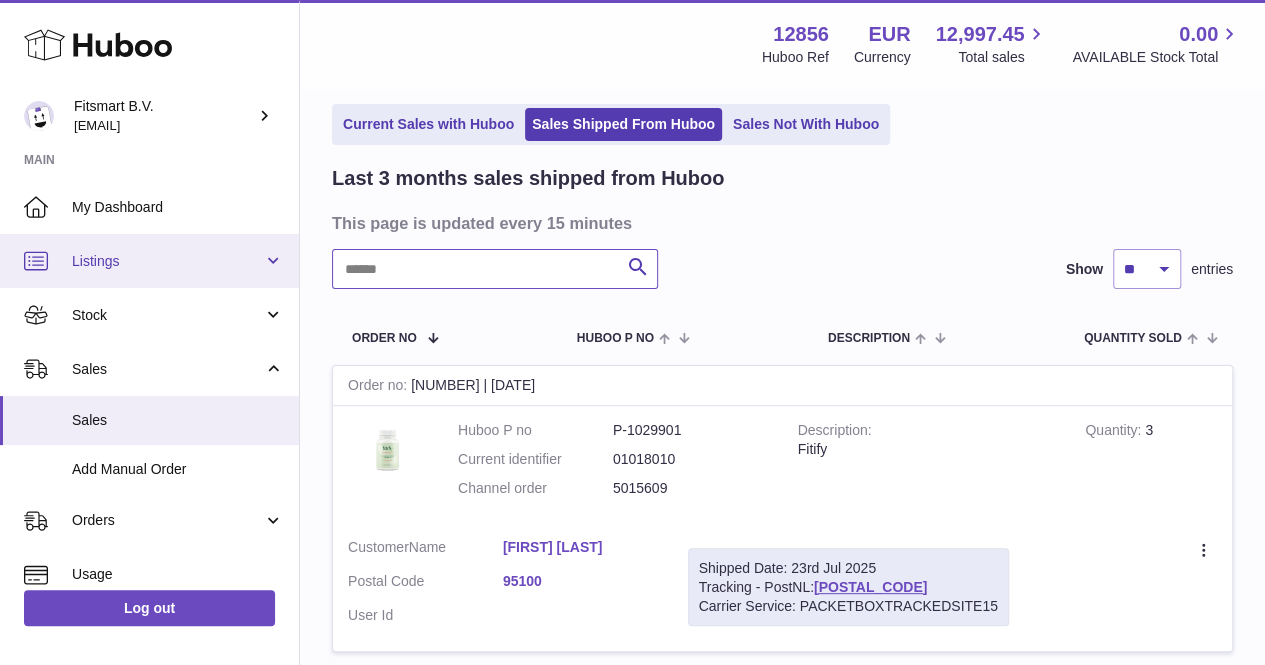 paste on "**********" 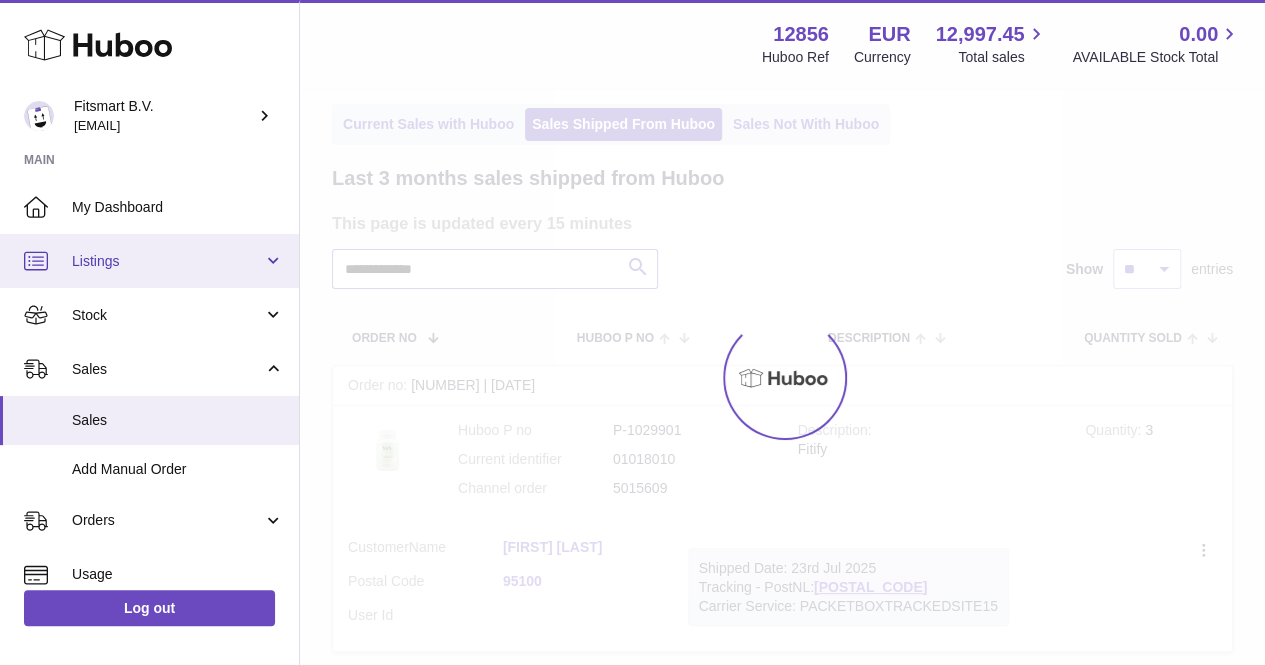 type on "**********" 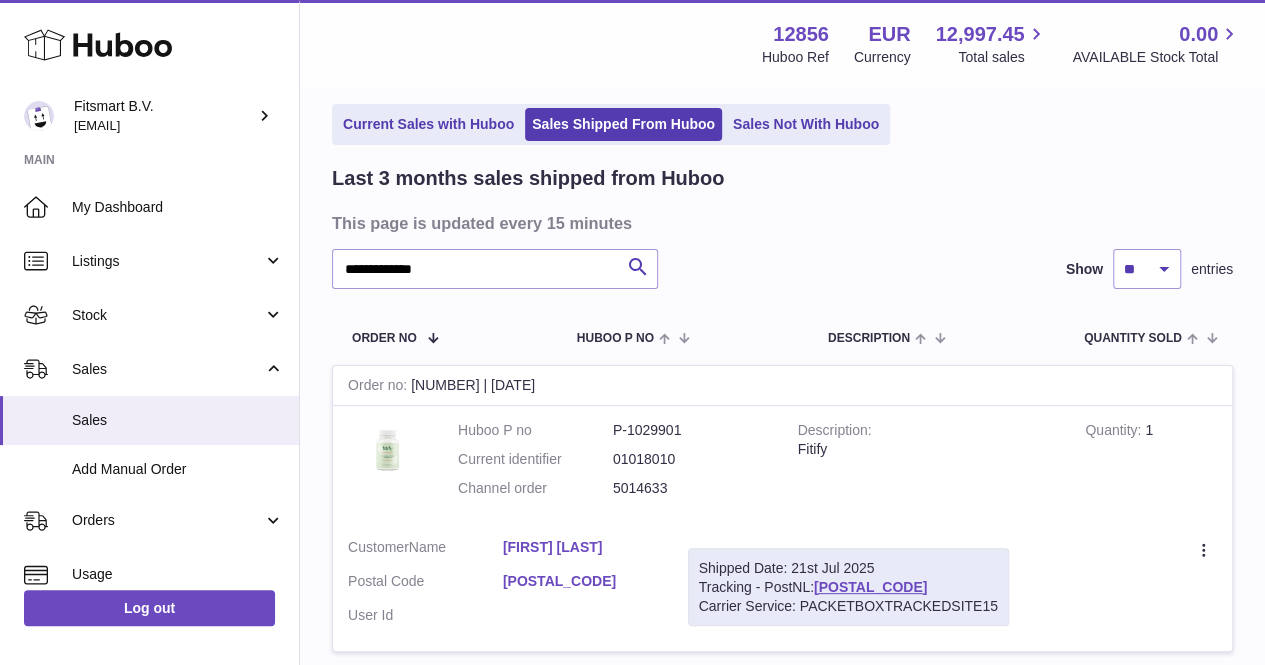 click on "[FIRST] [LAST]" at bounding box center (580, 547) 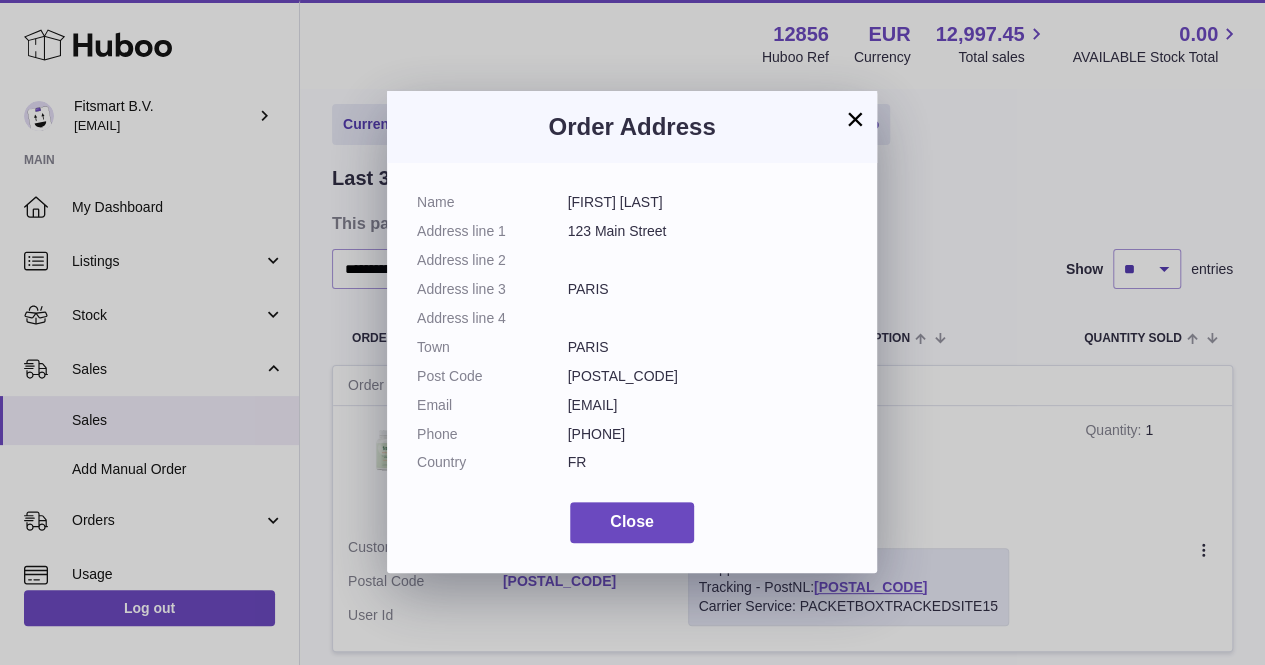 click on "×
Order Address
Name
[FIRST] [LAST]
Address line 1
[NUMBER] [STREET]
Address line 2
Address line 3
[CITY]
Address line 4
Town
[CITY]
Post Code
[POSTAL_CODE]
Email
[EMAIL]
Phone
[PHONE]
Country
FR    Close" at bounding box center (632, 332) 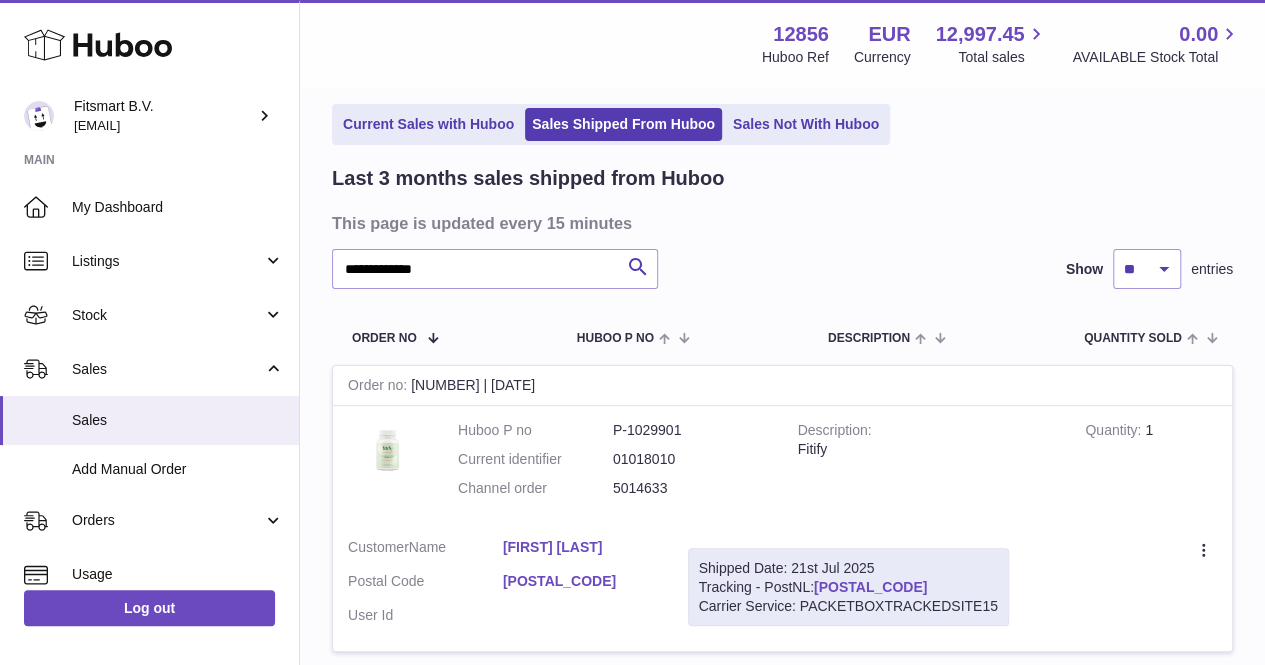 click on "[POSTAL_CODE]" at bounding box center (870, 587) 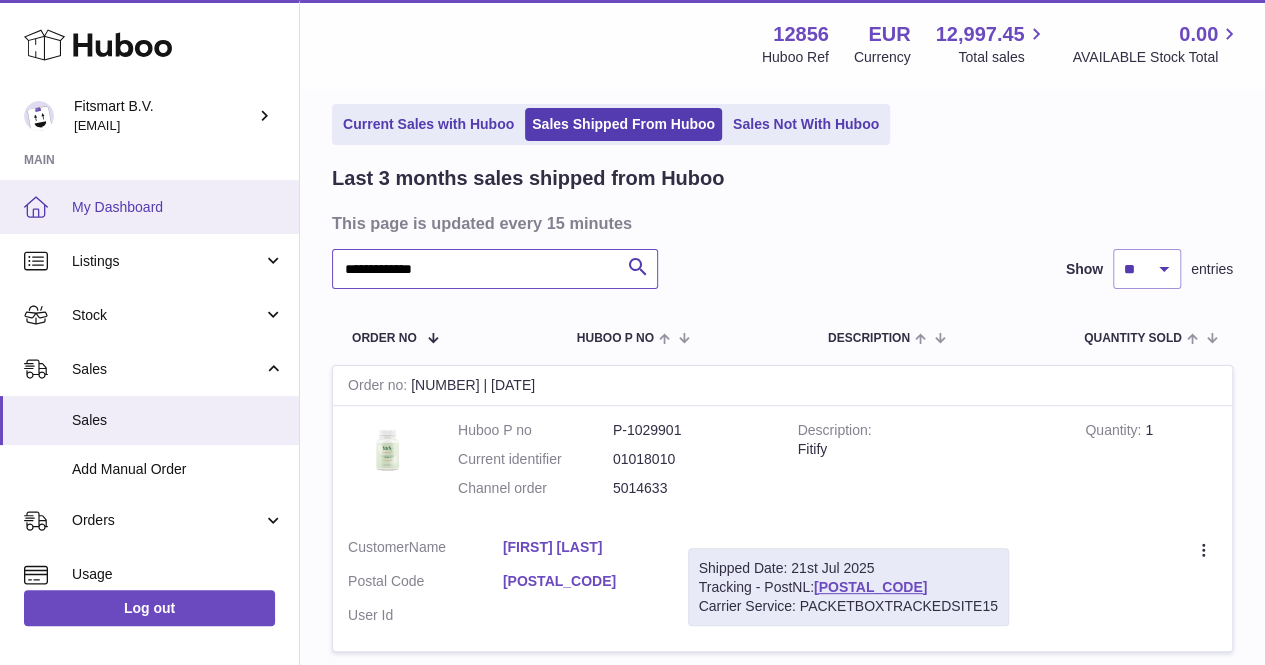 drag, startPoint x: 450, startPoint y: 267, endPoint x: 190, endPoint y: 231, distance: 262.48047 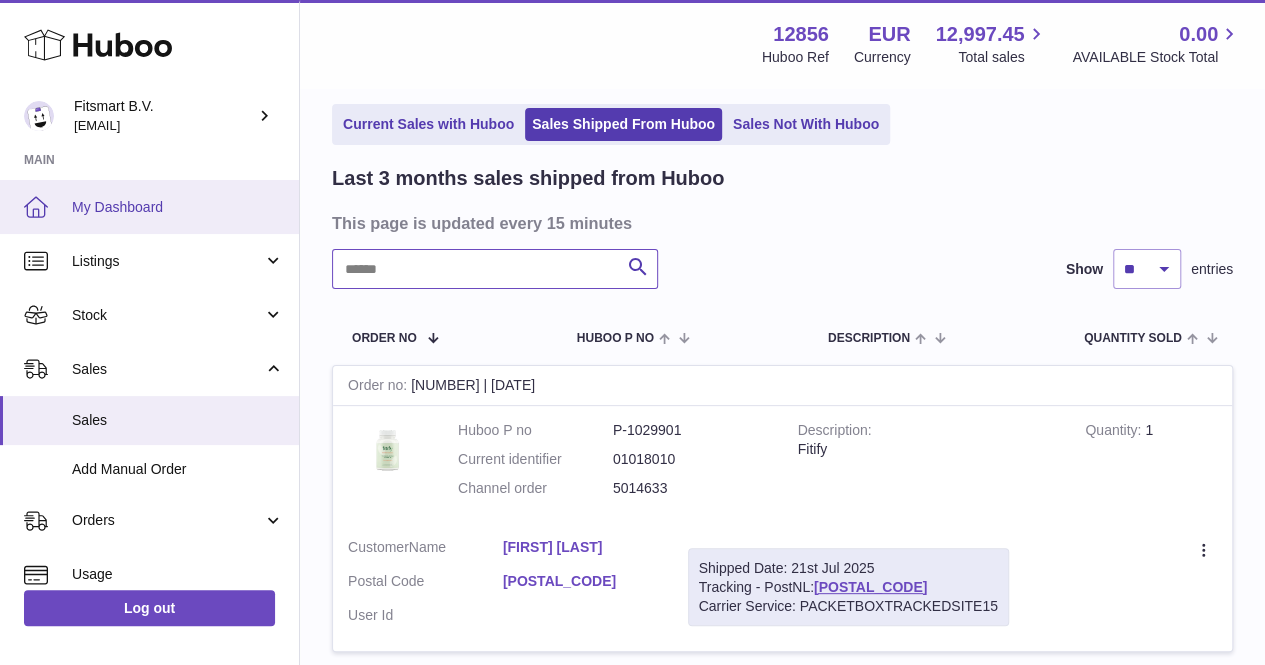 paste on "*******" 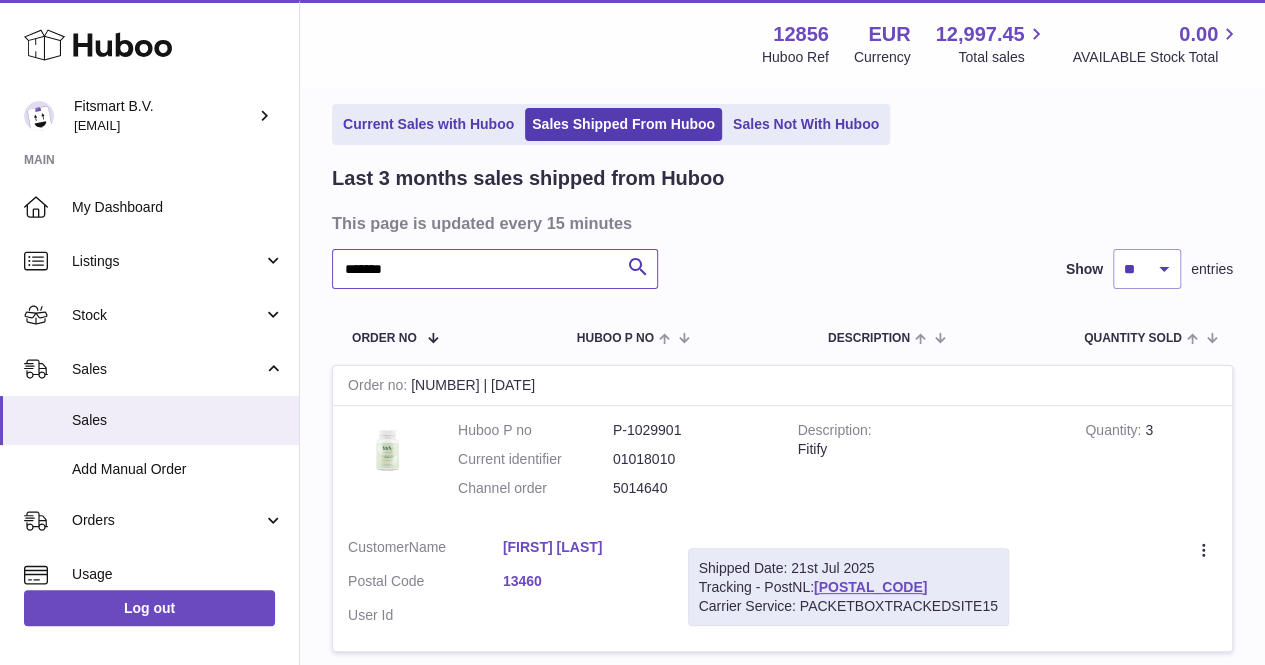 scroll, scrollTop: 148, scrollLeft: 0, axis: vertical 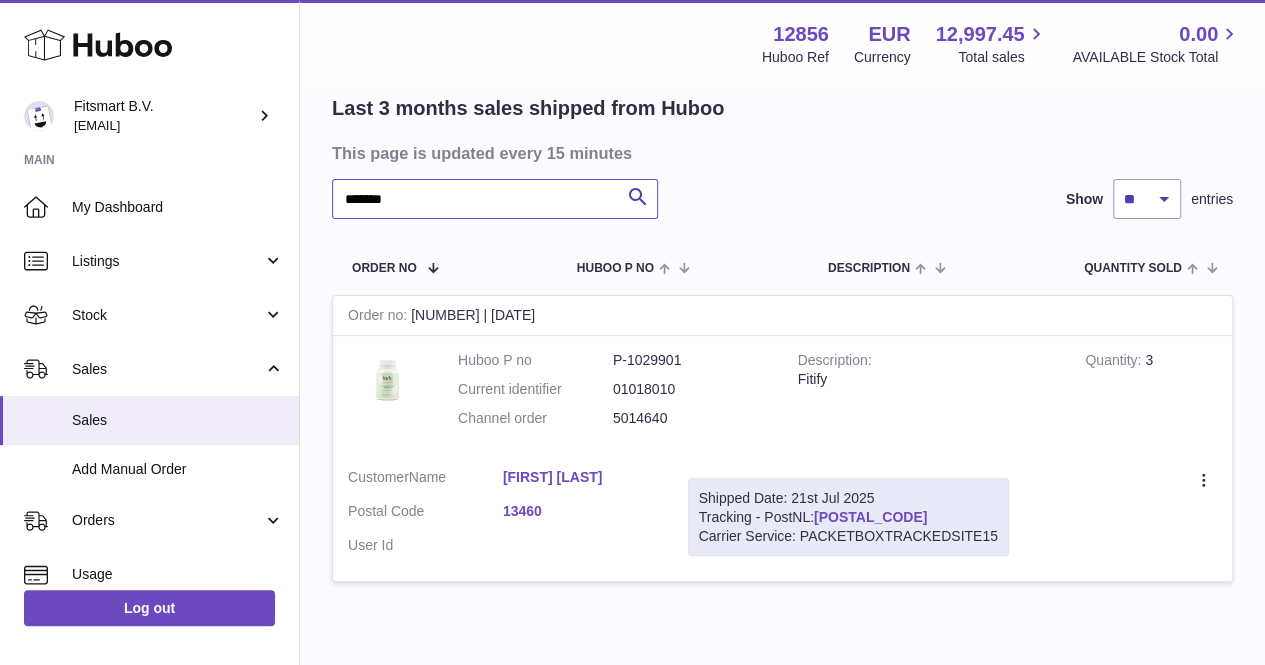 type on "*******" 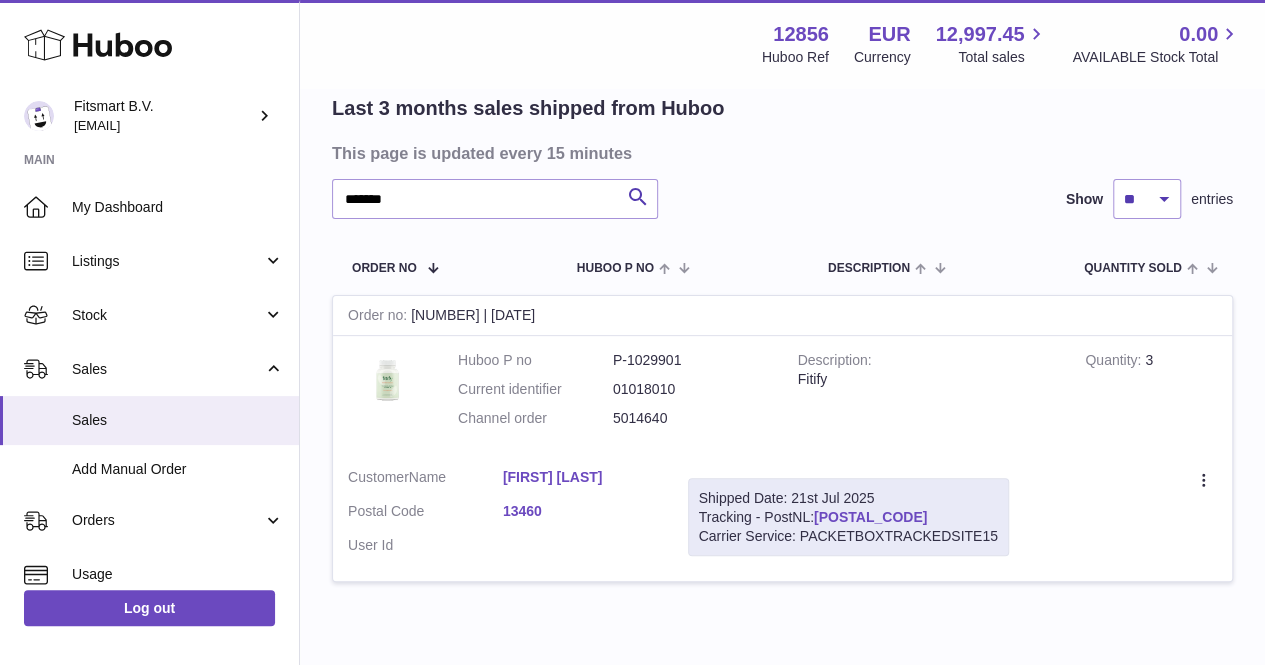 click on "[POSTAL_CODE]" at bounding box center [870, 517] 